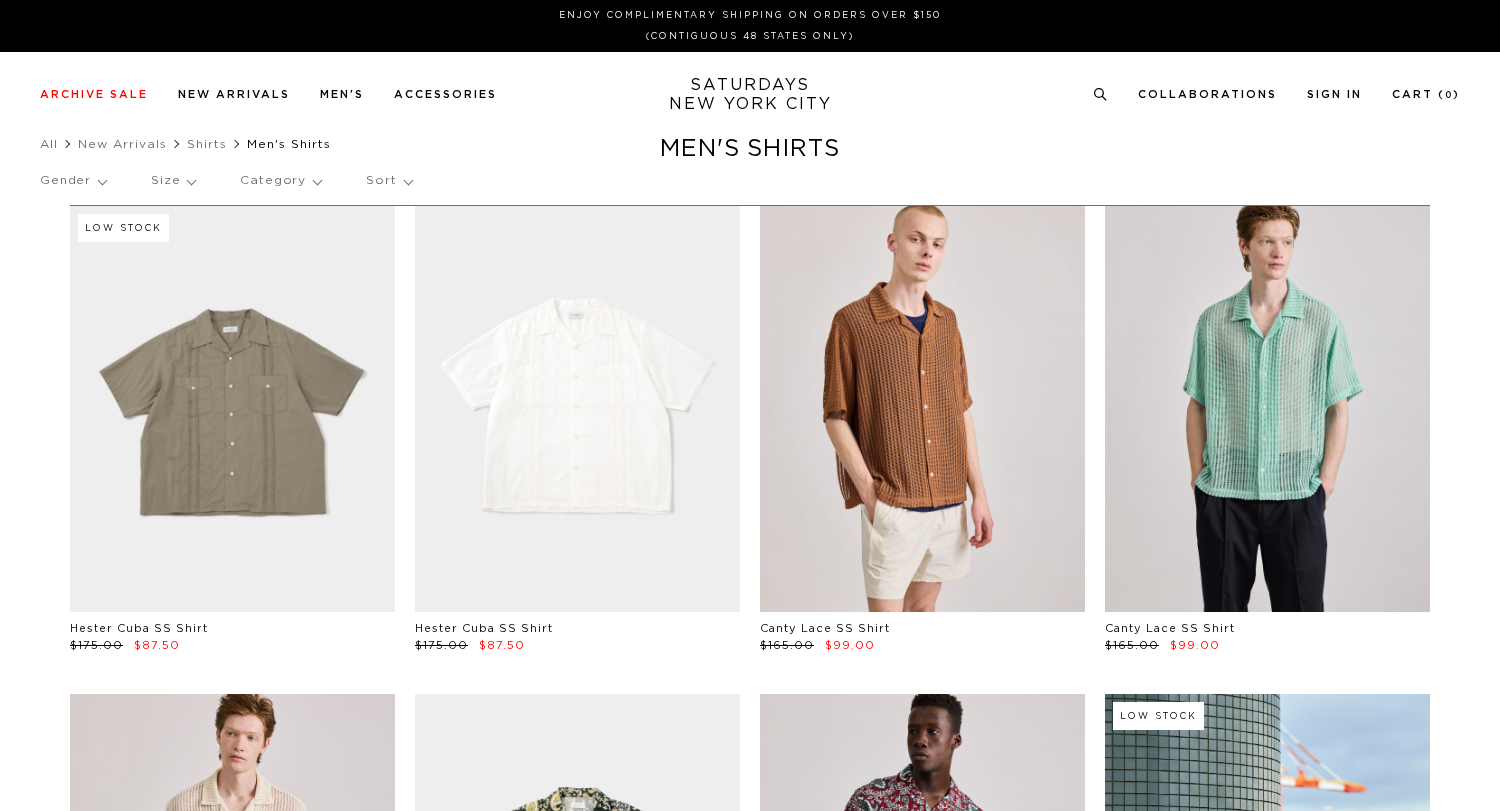 scroll, scrollTop: 0, scrollLeft: 0, axis: both 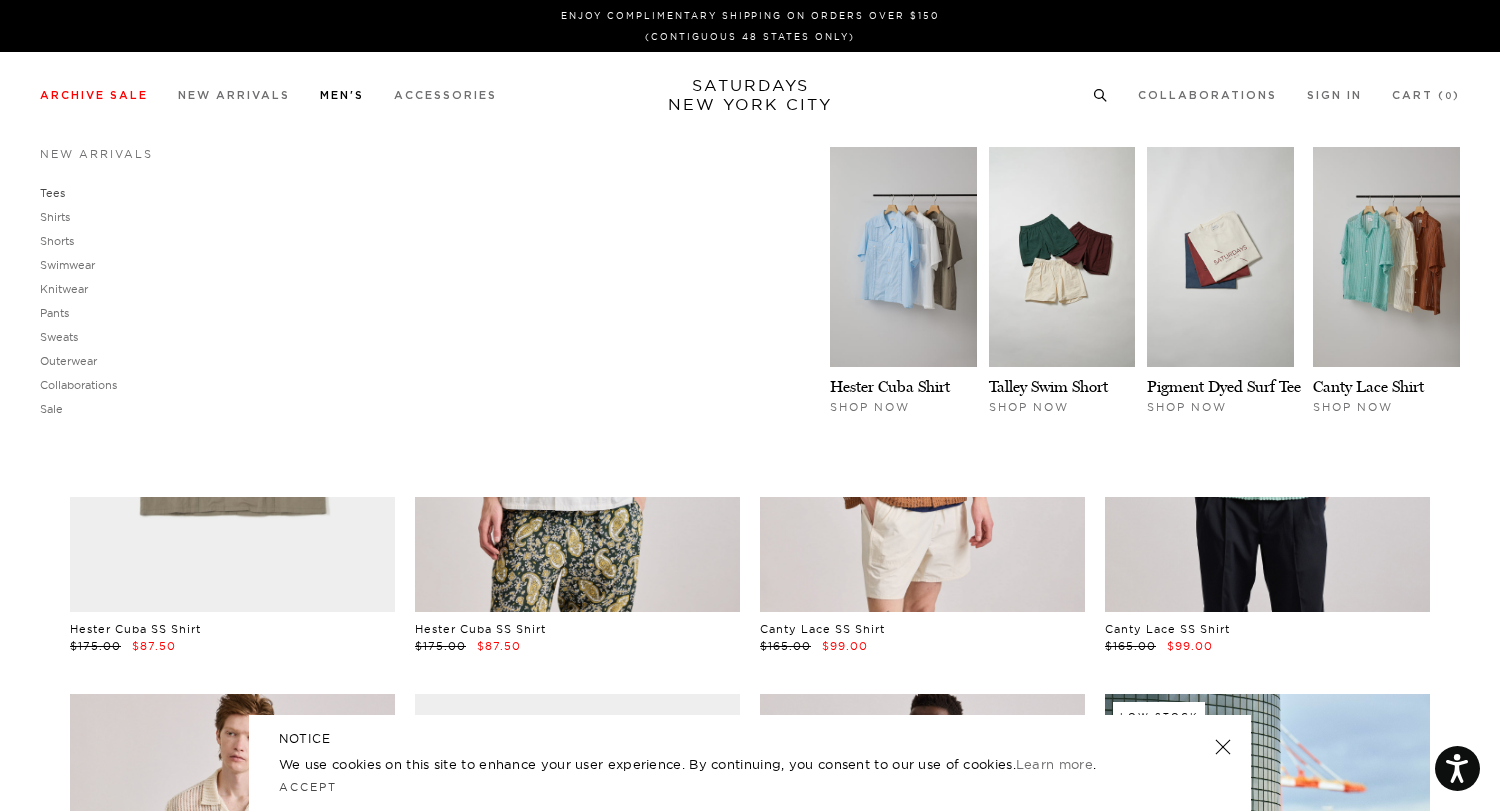 click on "Tees" at bounding box center (52, 193) 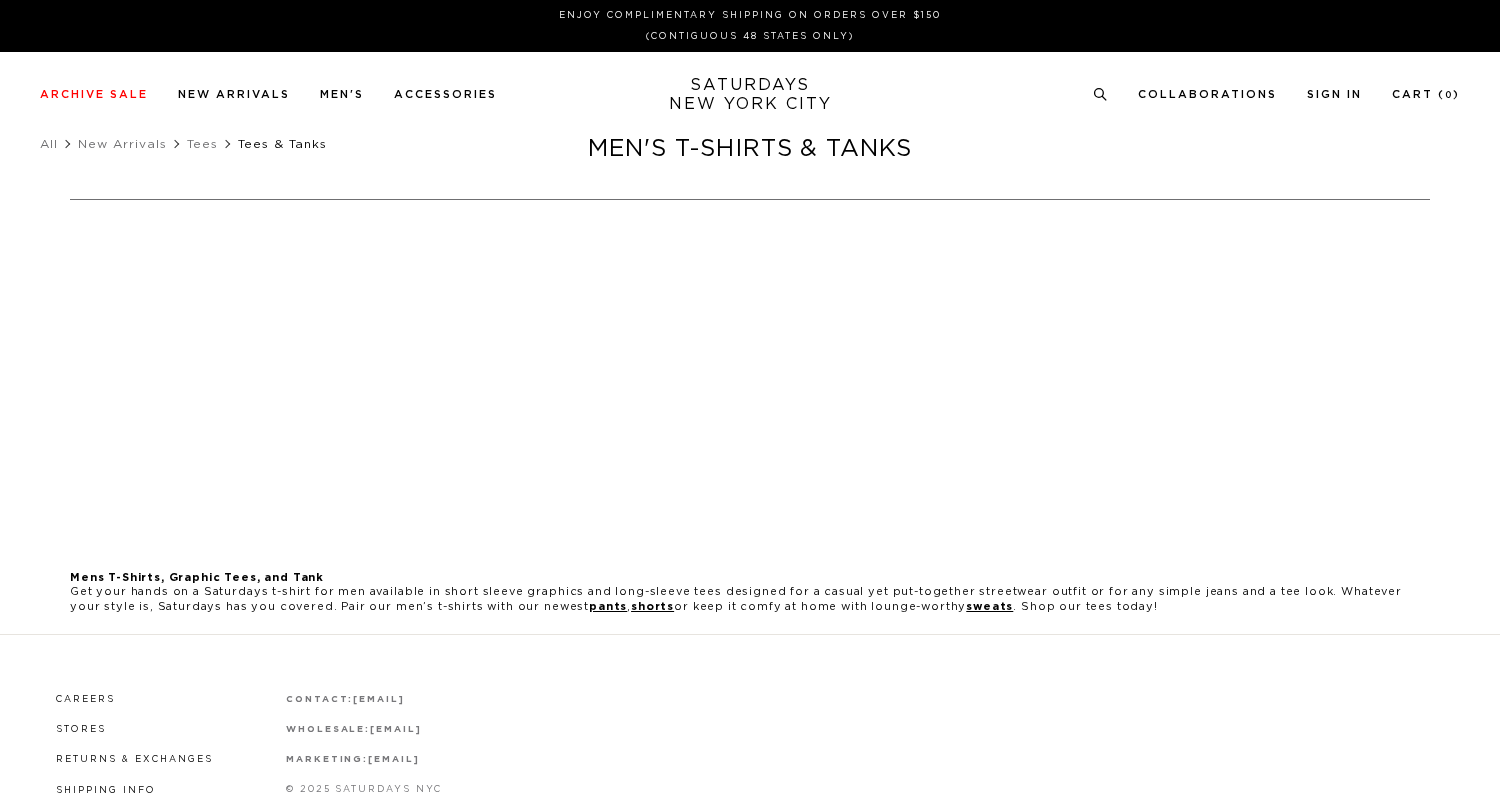 scroll, scrollTop: 0, scrollLeft: 0, axis: both 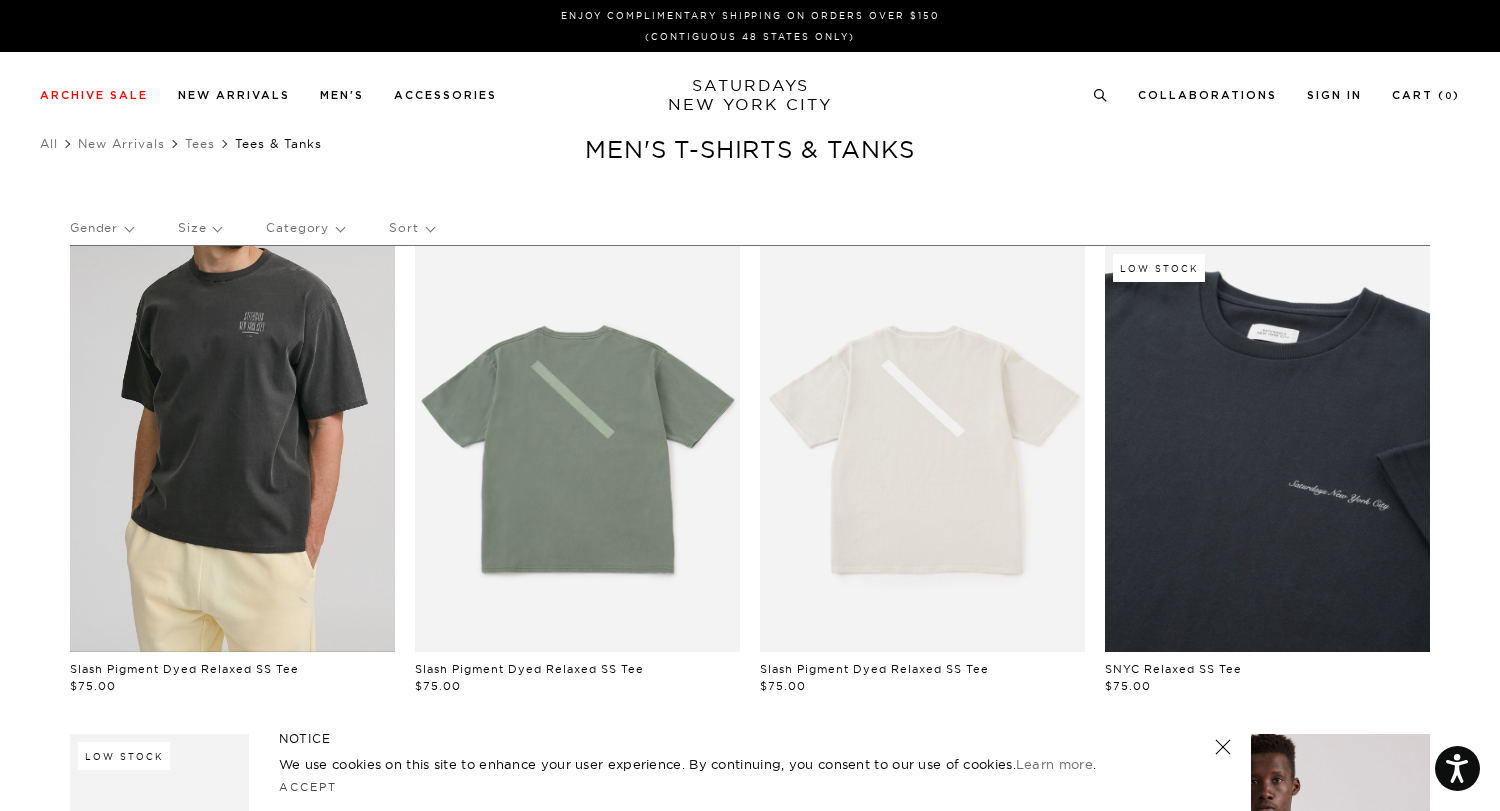 click at bounding box center (232, 449) 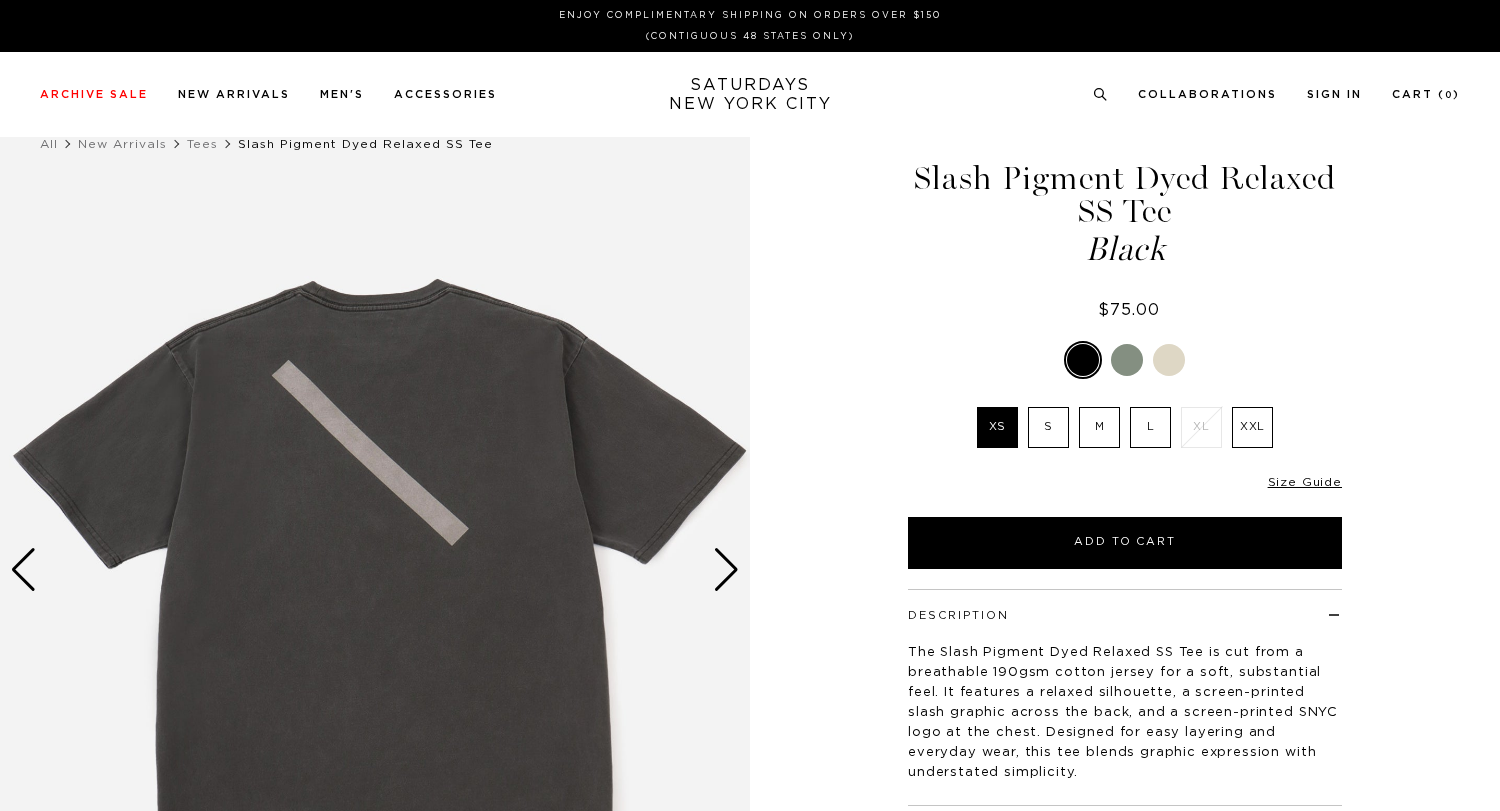 scroll, scrollTop: 0, scrollLeft: 0, axis: both 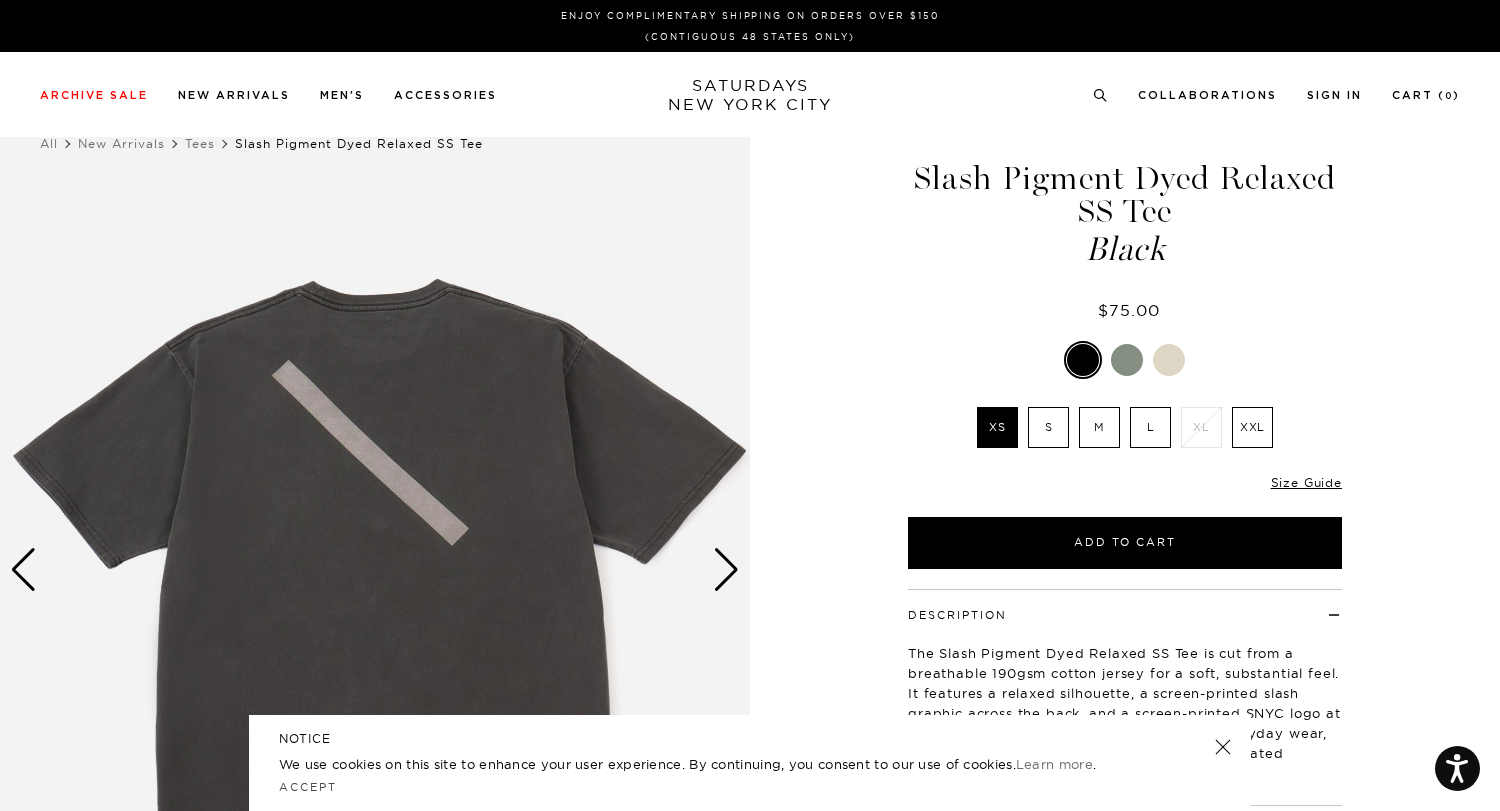 click on "M" at bounding box center [1099, 427] 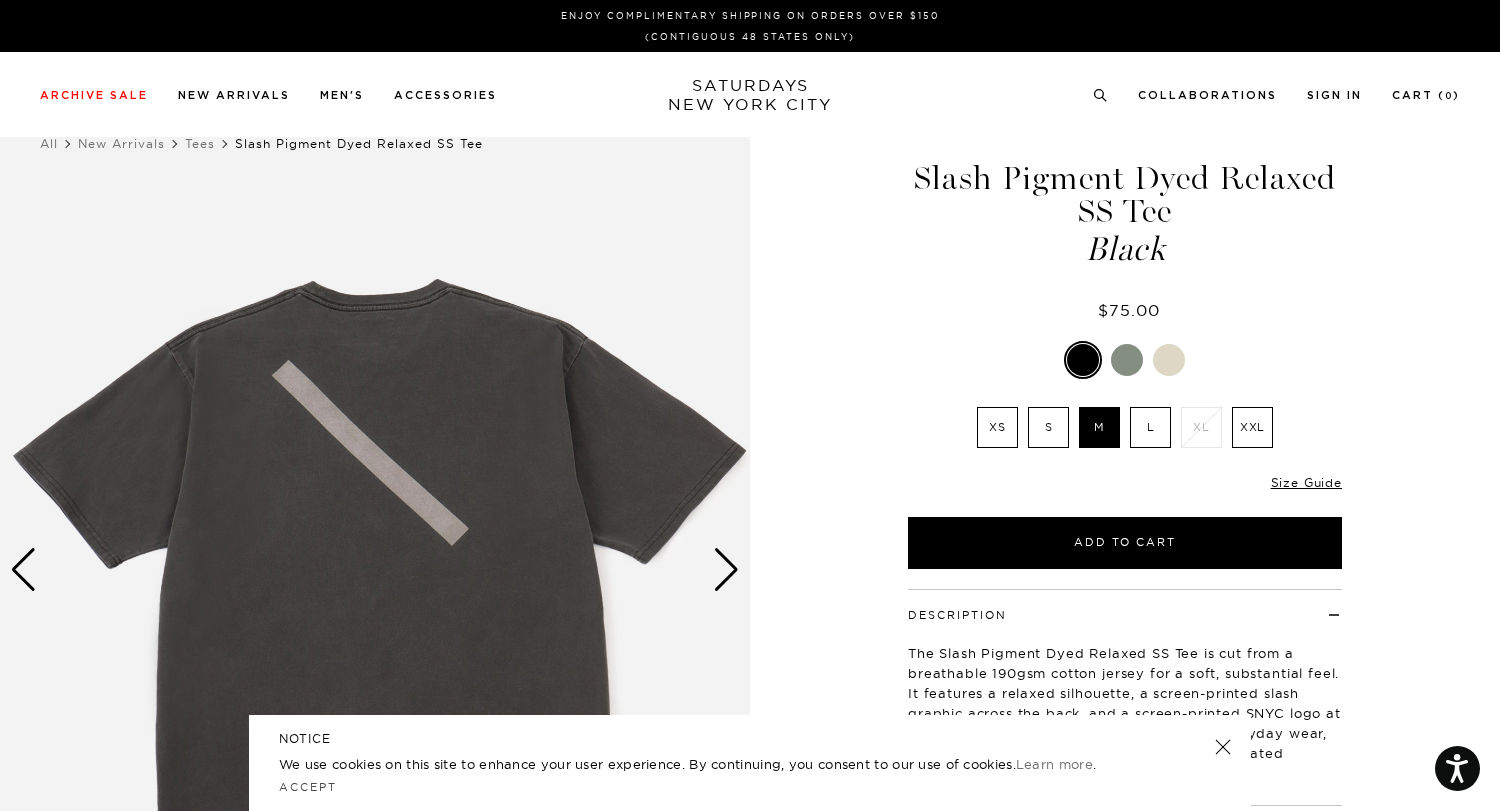 click at bounding box center [1169, 360] 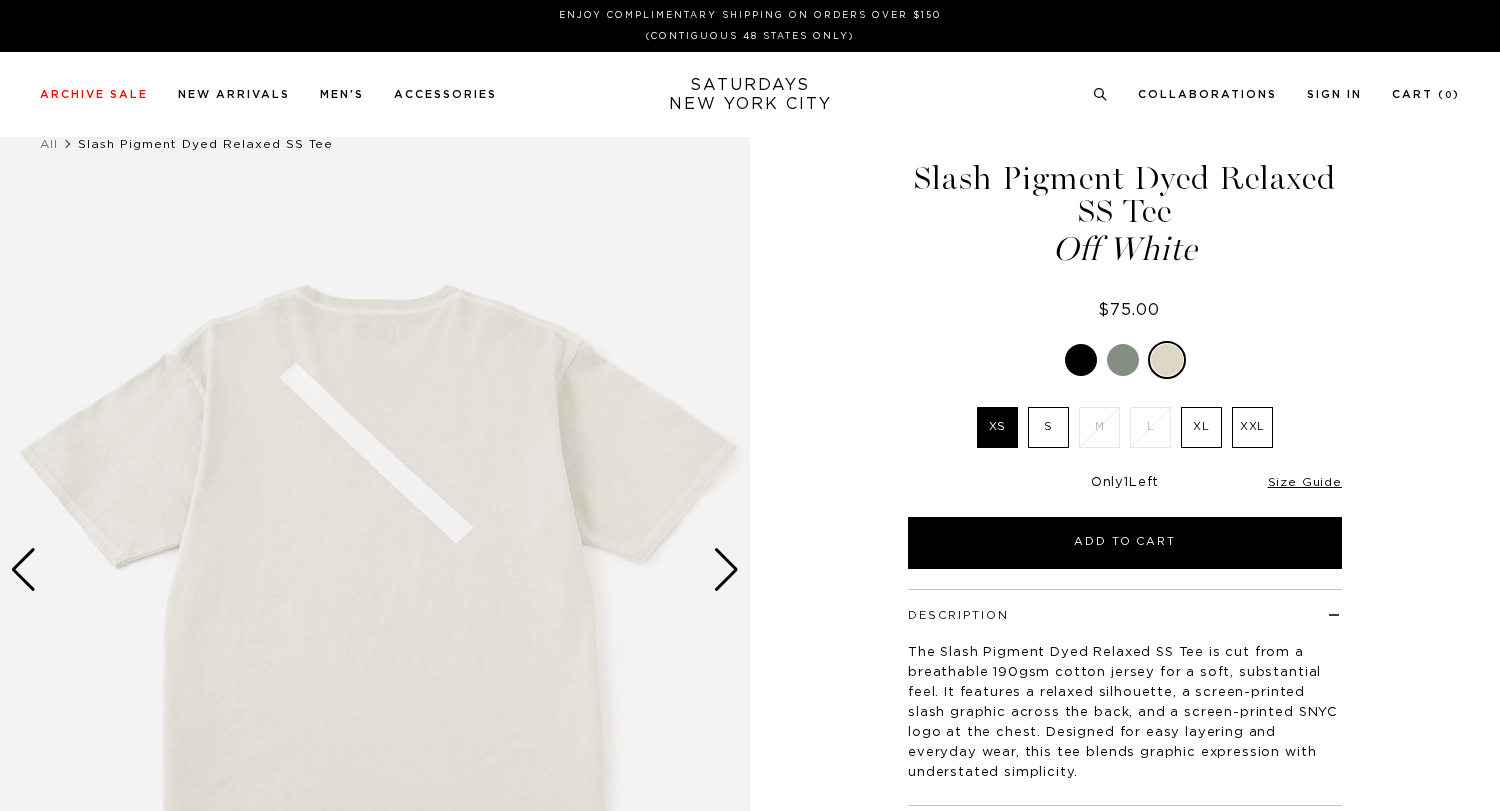scroll, scrollTop: 0, scrollLeft: 0, axis: both 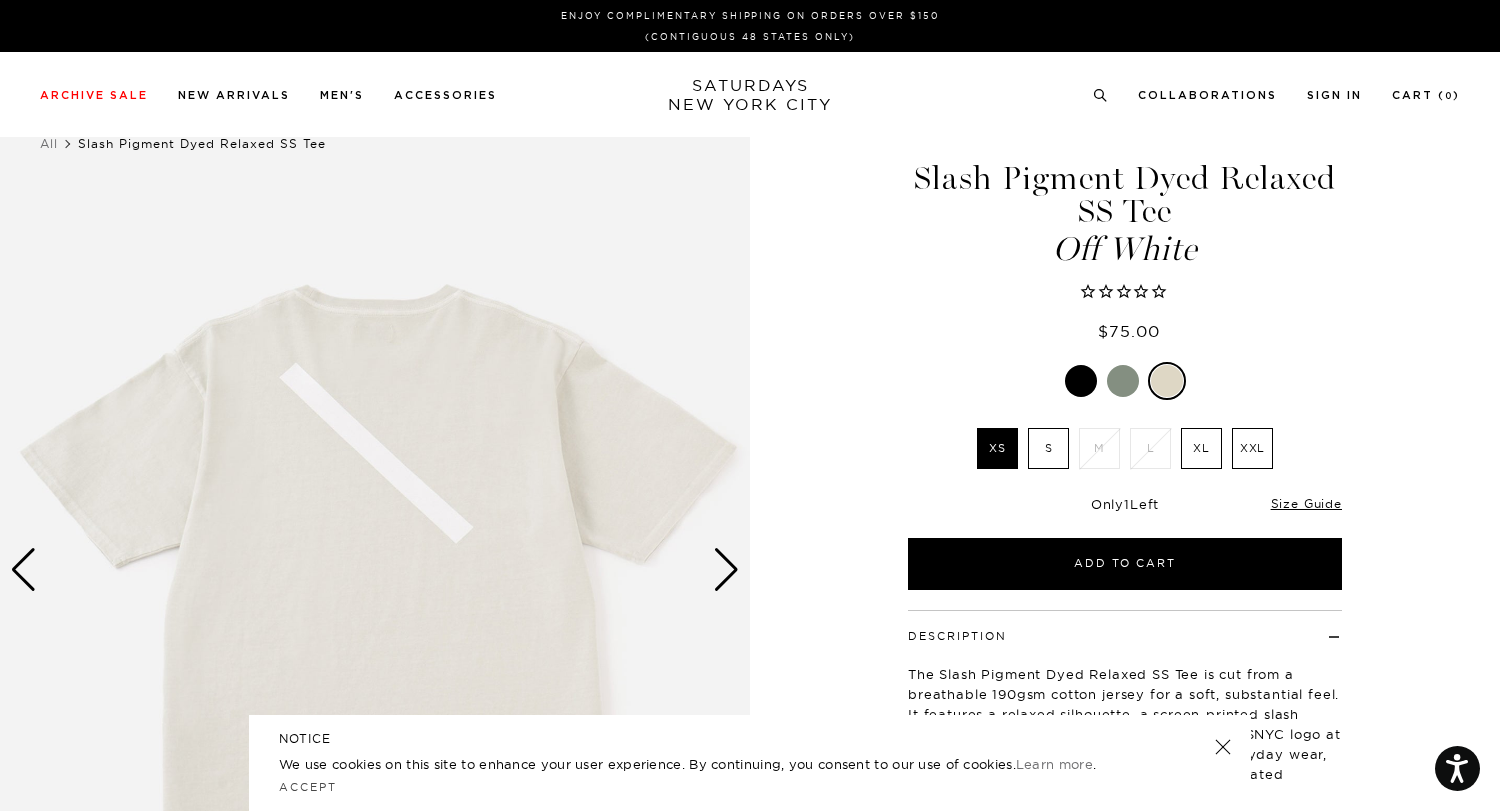 click at bounding box center [1123, 381] 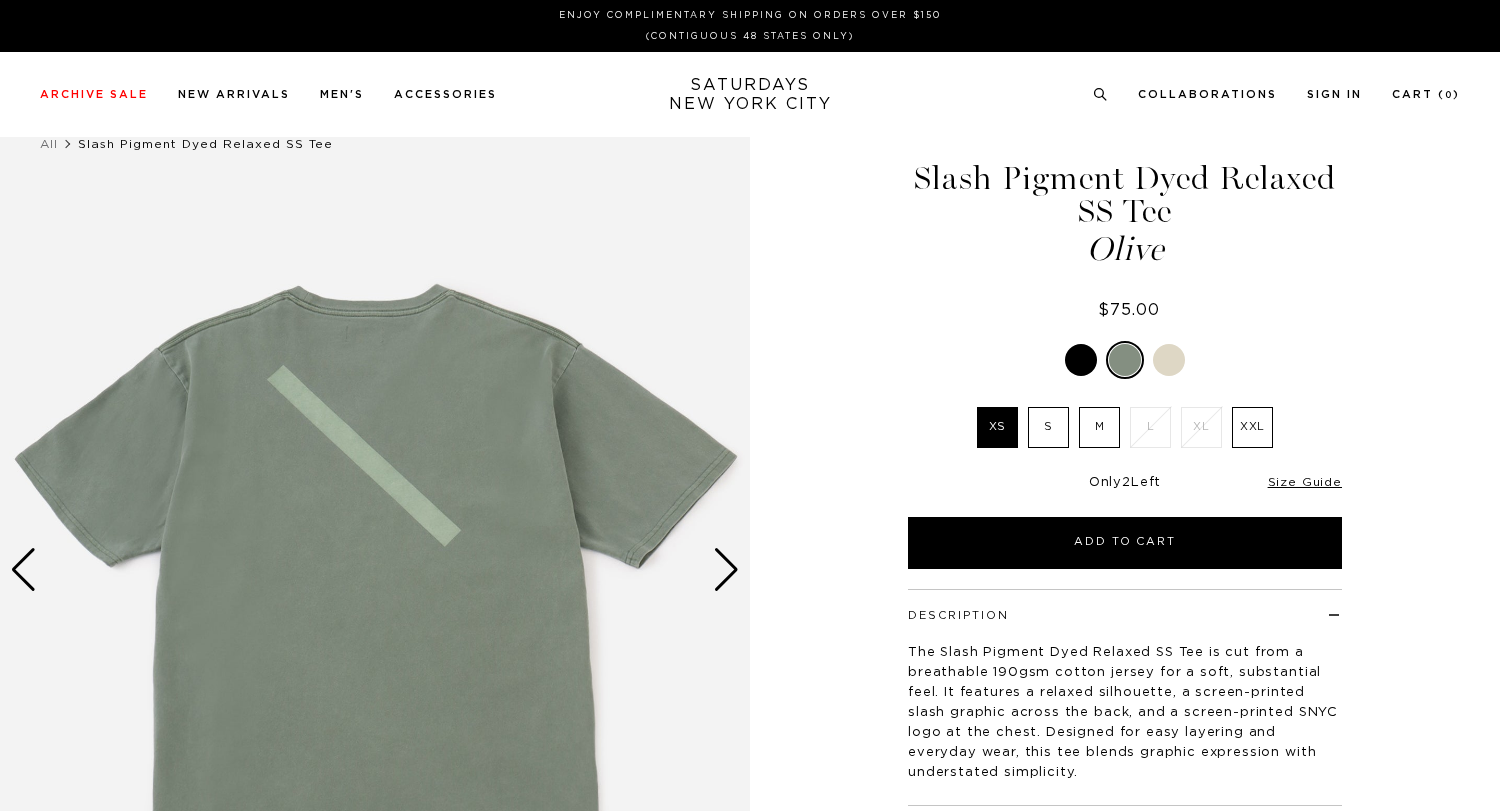 scroll, scrollTop: 0, scrollLeft: 0, axis: both 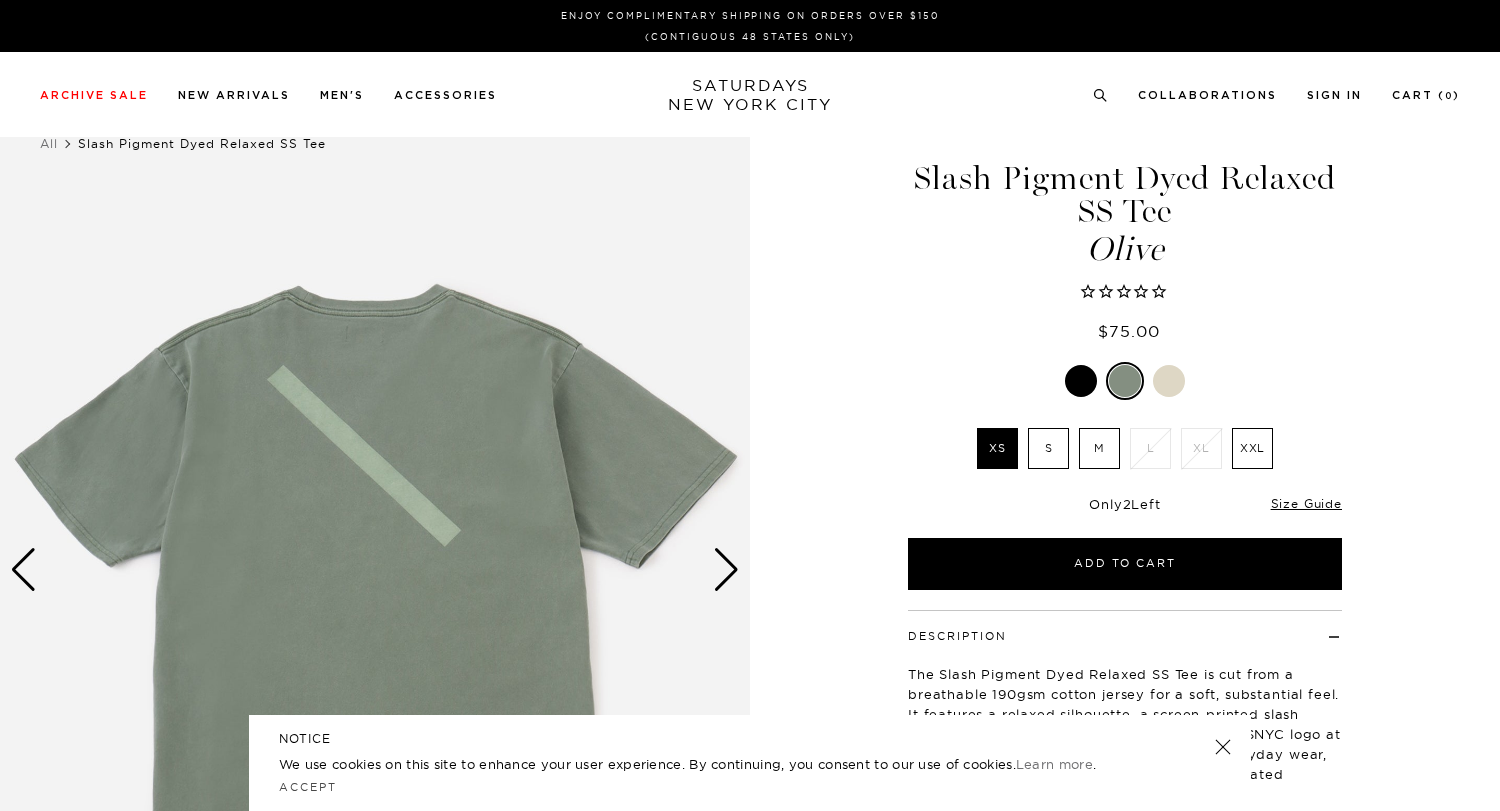 click at bounding box center [1081, 381] 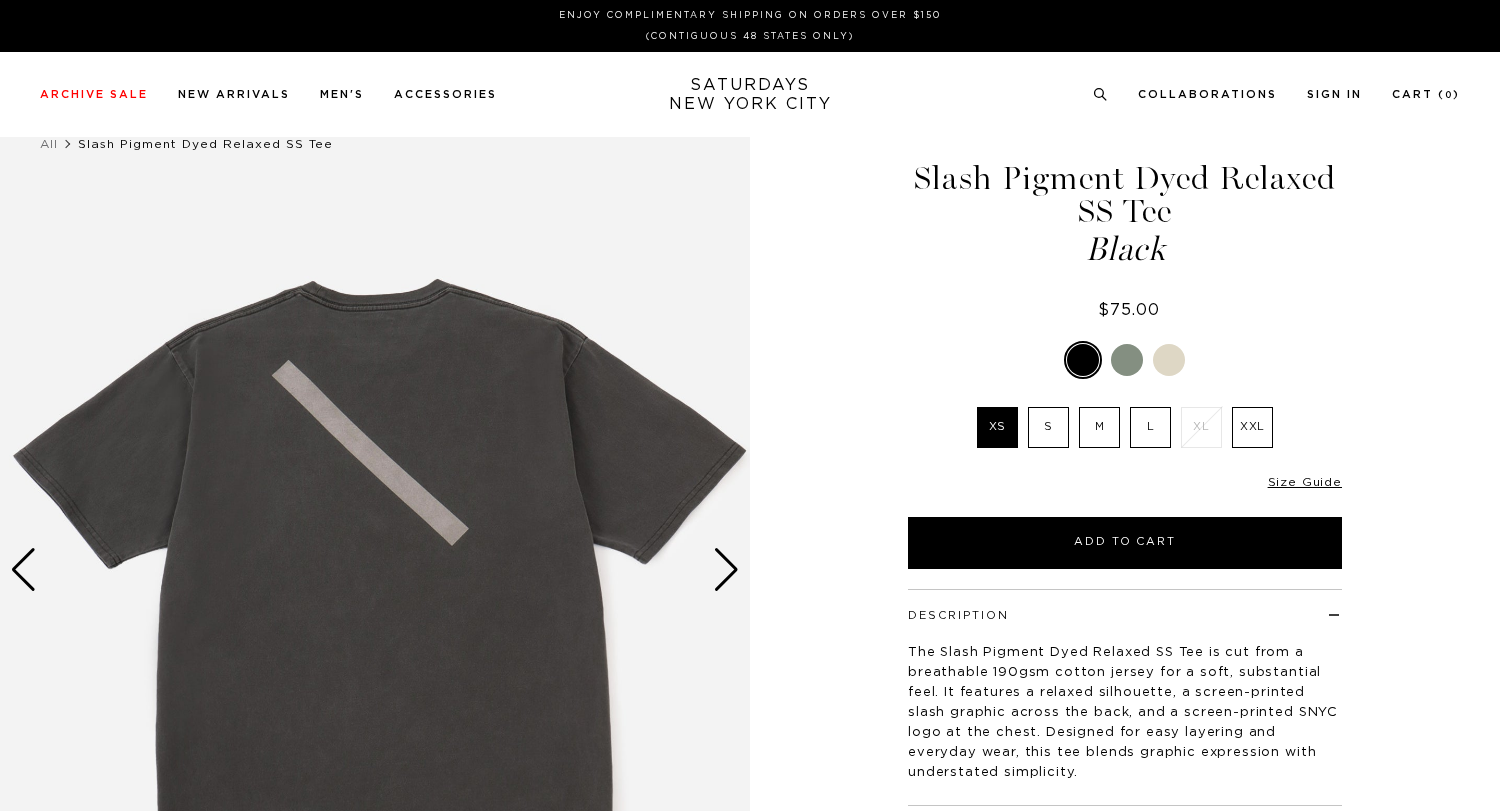 scroll, scrollTop: 0, scrollLeft: 0, axis: both 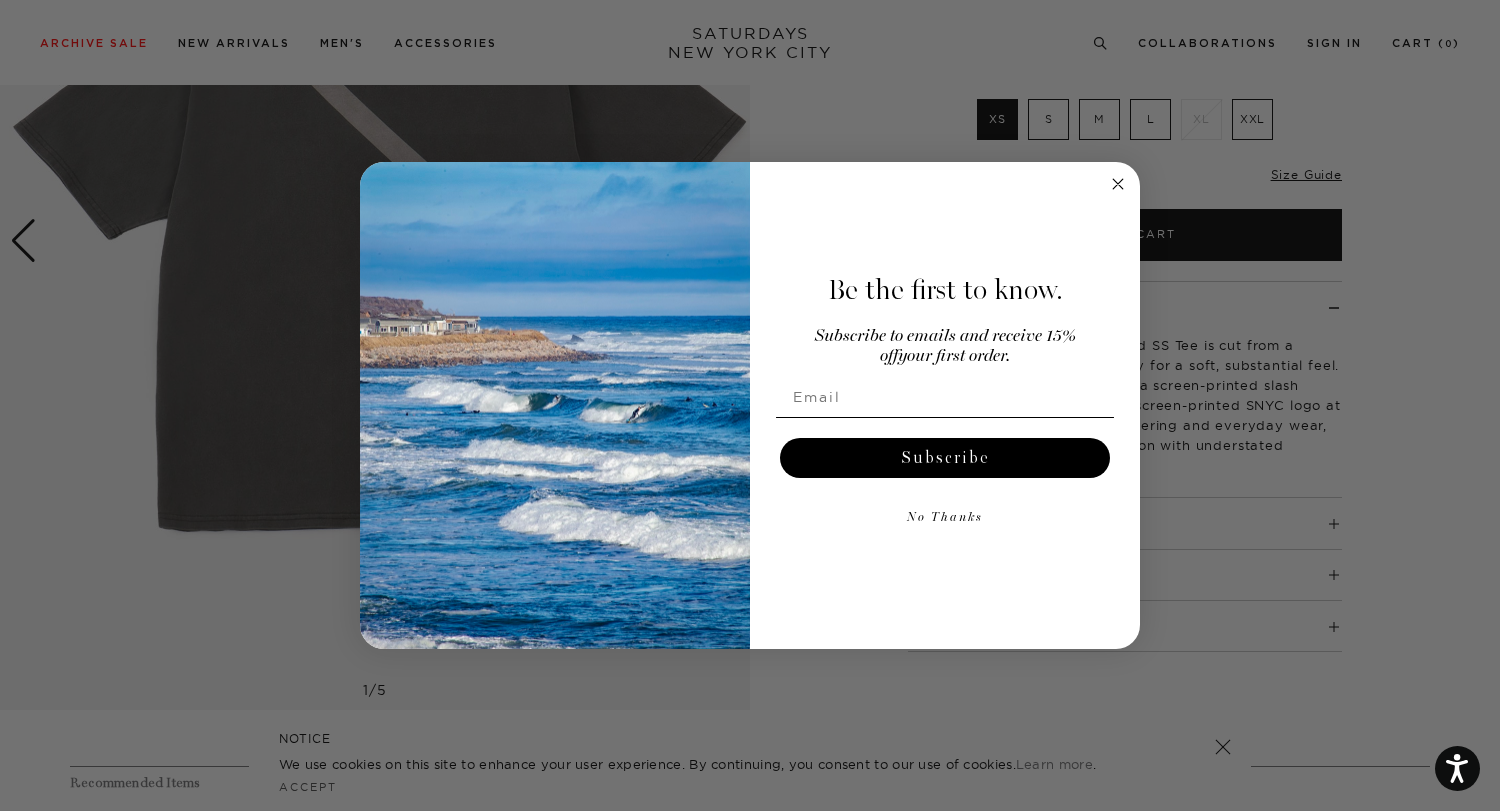 click on "Close dialog Be the first to know. Subscribe to emails and receive 15%
off  your first order. Subscribe No Thanks Submit" at bounding box center [750, 405] 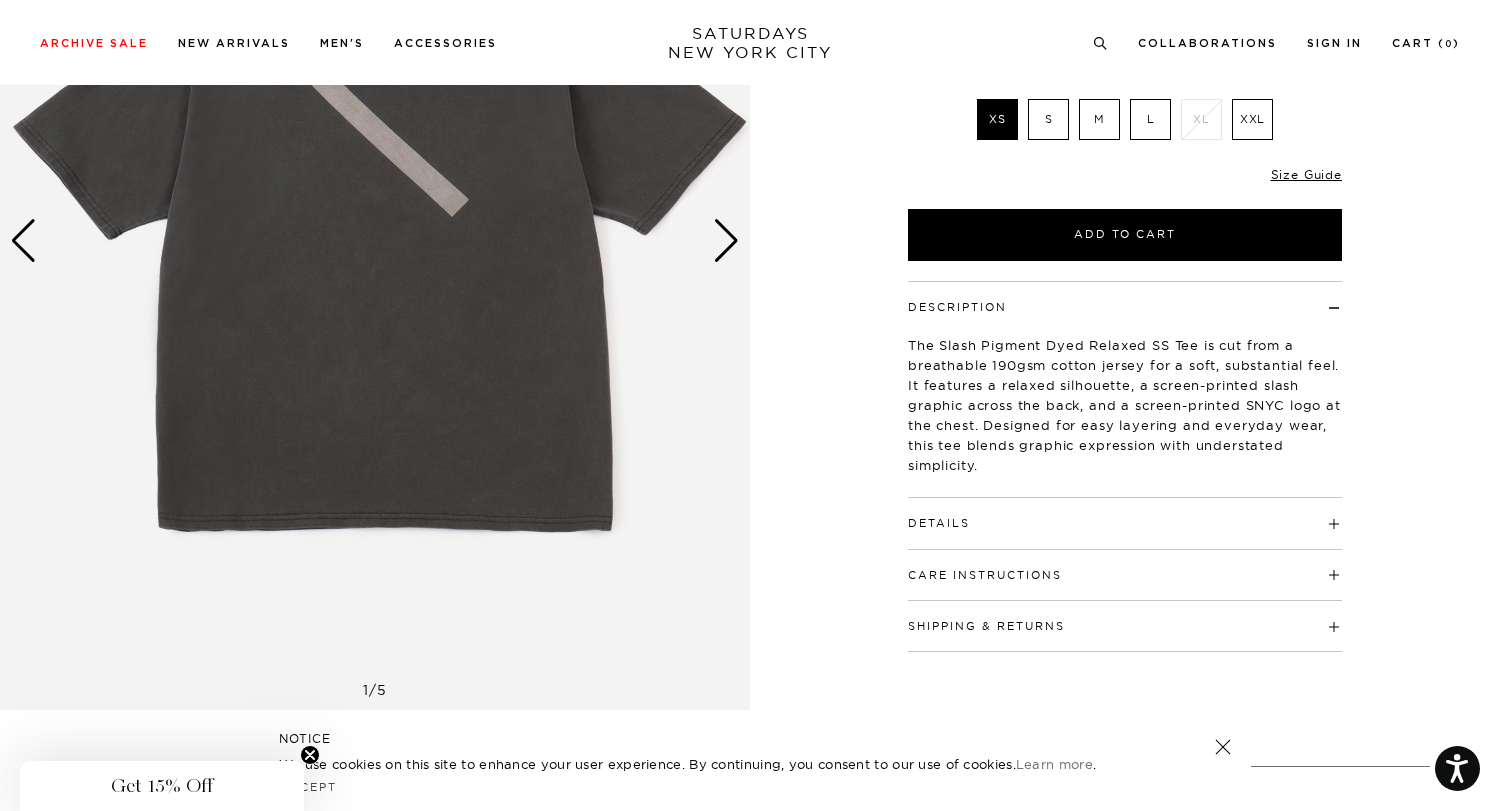 scroll, scrollTop: 0, scrollLeft: 0, axis: both 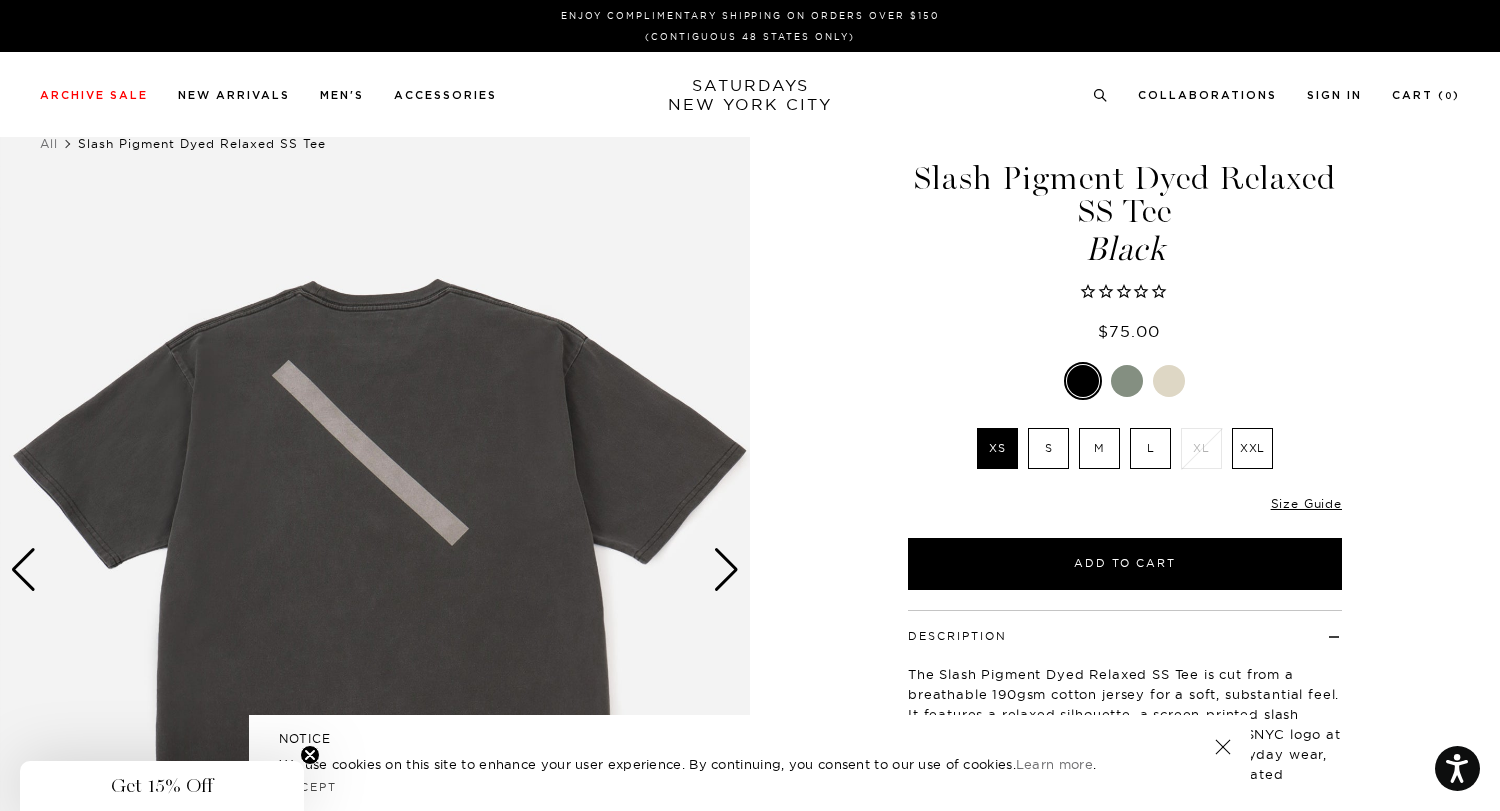click at bounding box center [375, 570] 